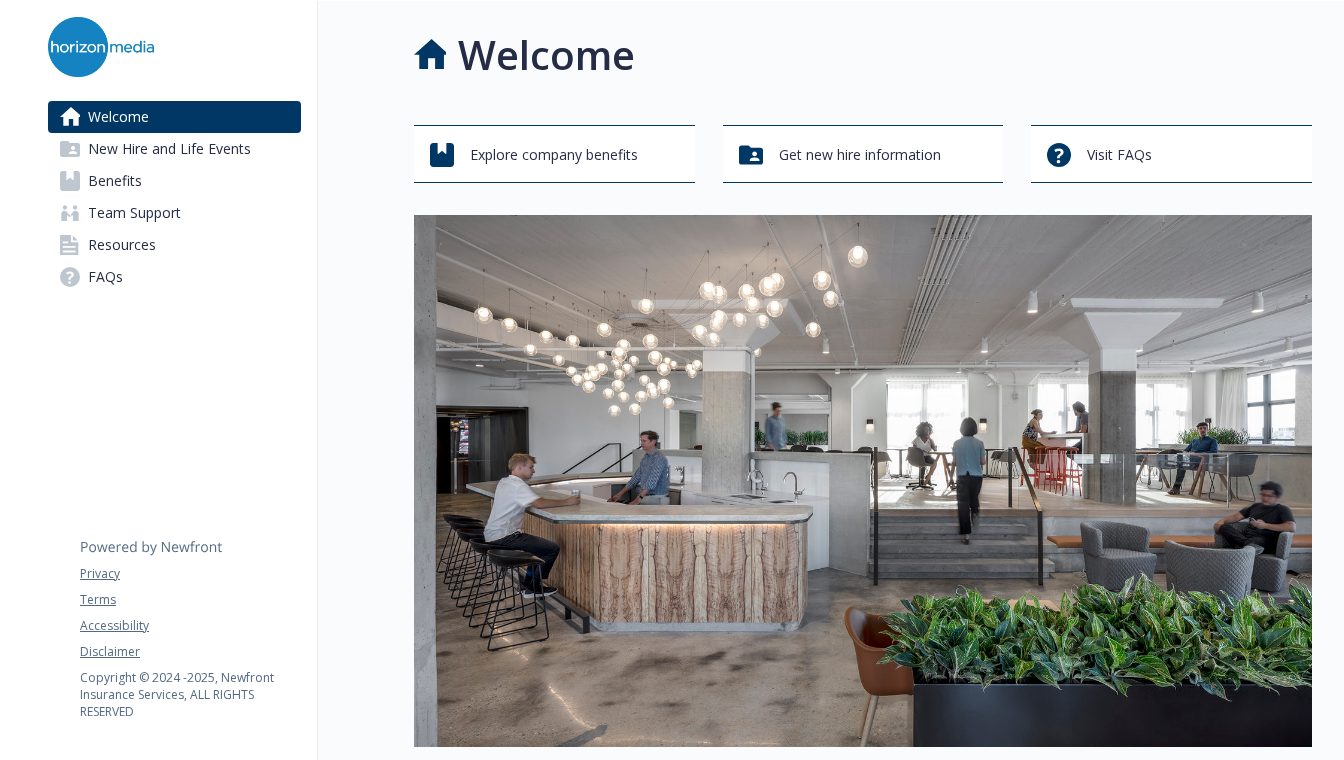 scroll, scrollTop: 0, scrollLeft: 0, axis: both 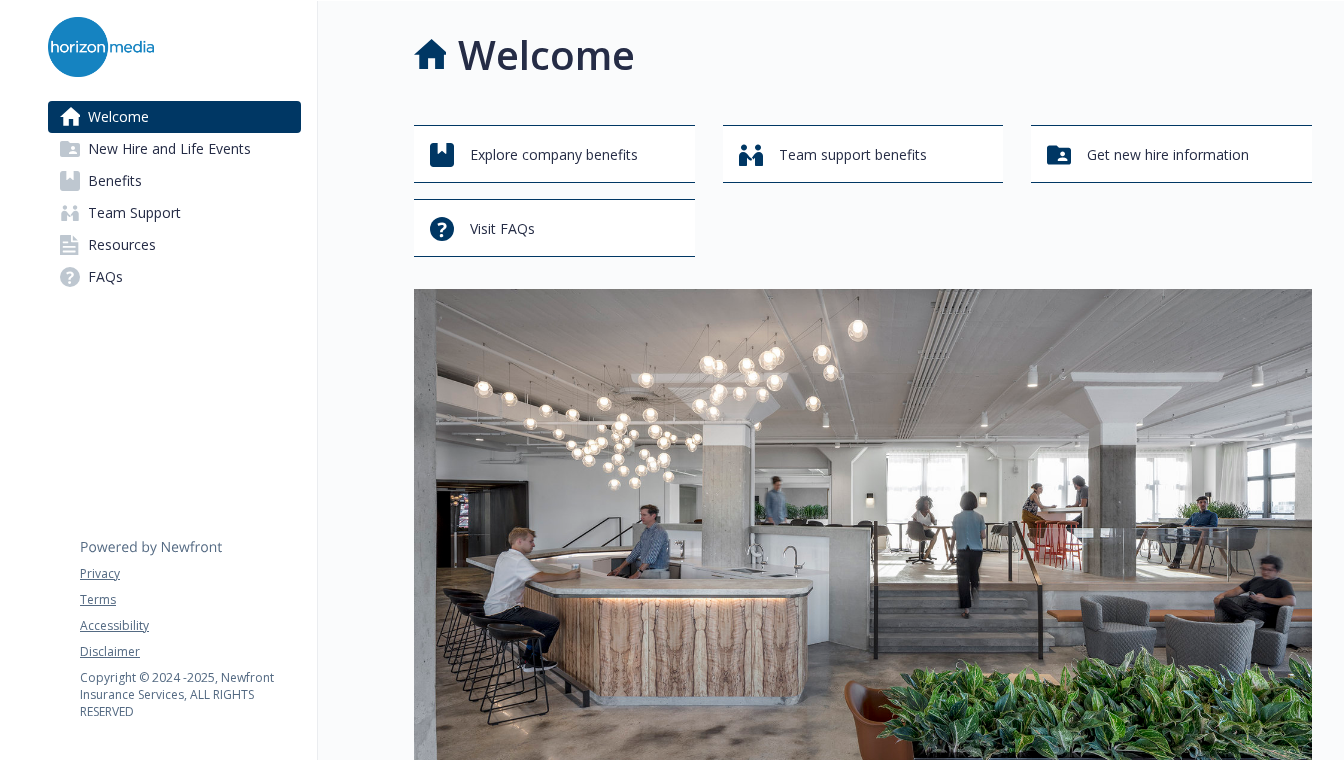 click on "Benefits" at bounding box center [115, 181] 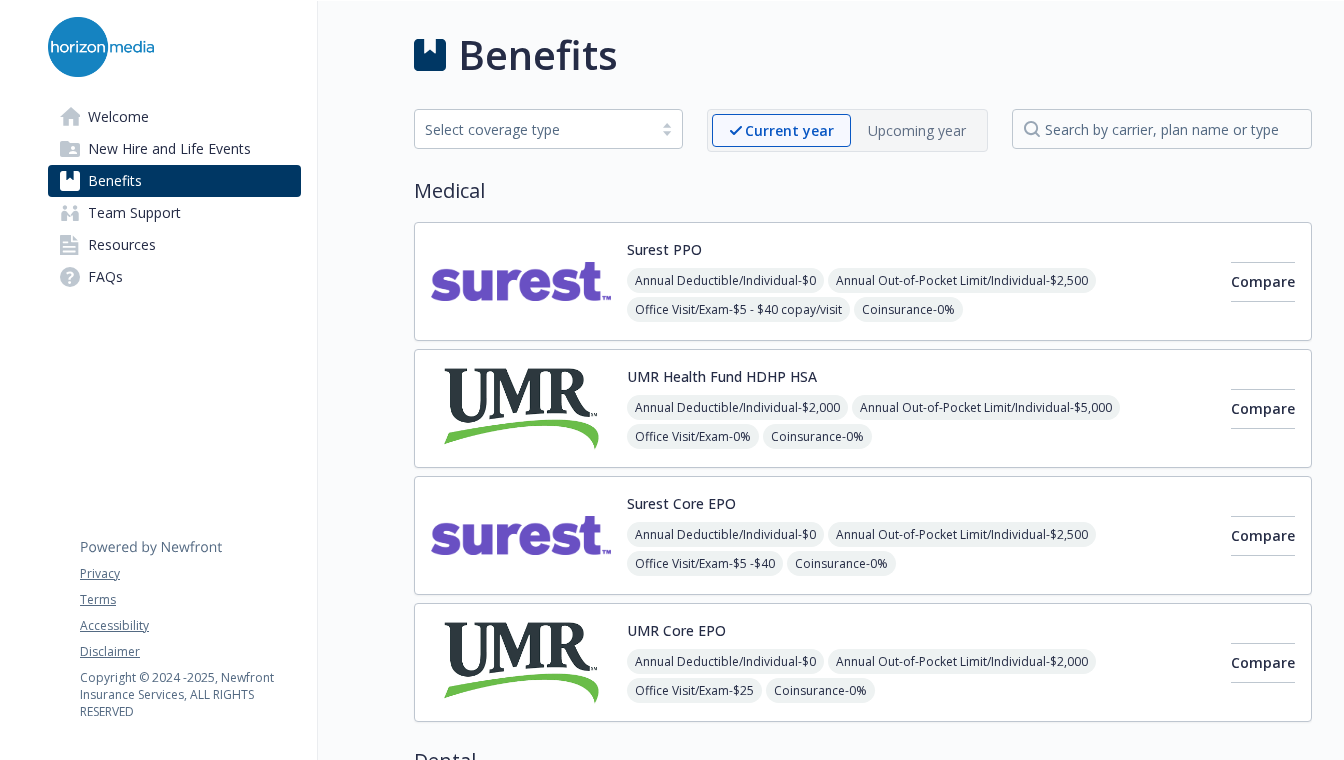 click on "New Hire and Life Events" at bounding box center [169, 149] 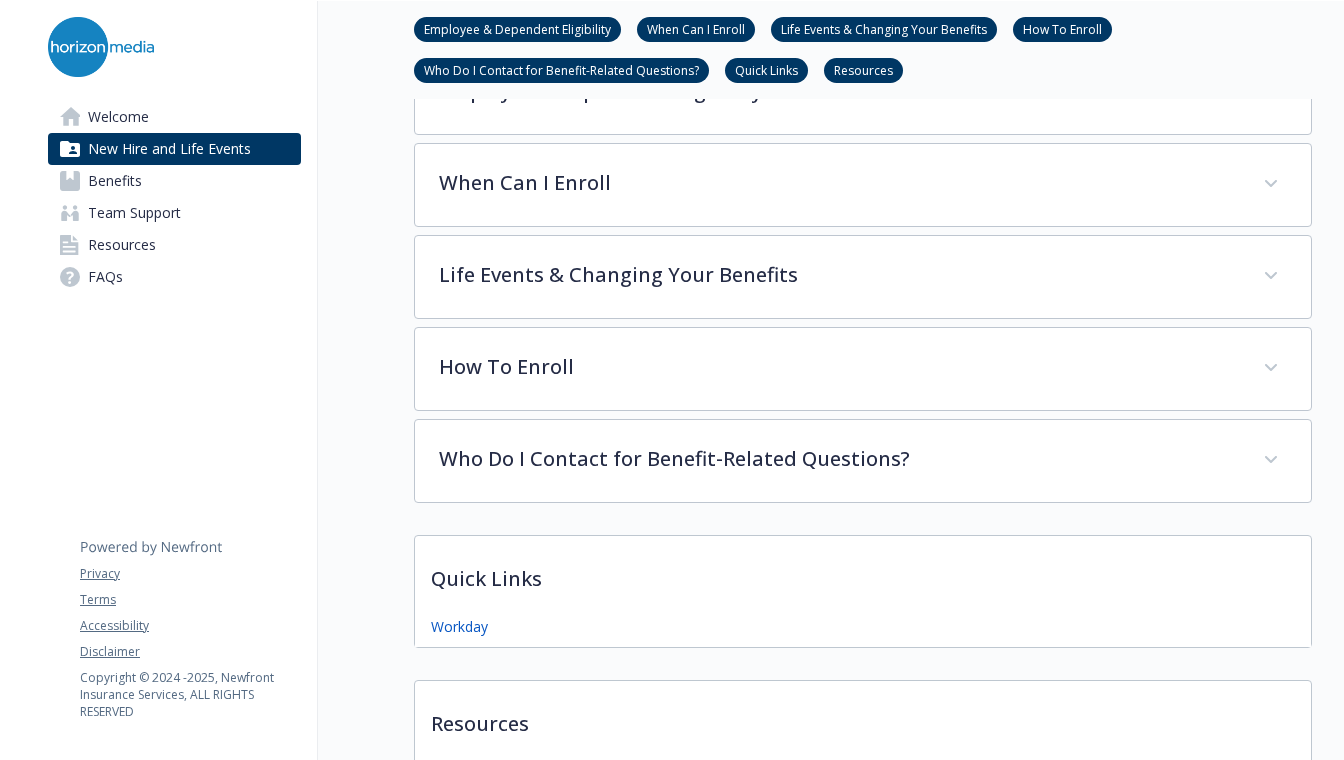 scroll, scrollTop: 706, scrollLeft: 0, axis: vertical 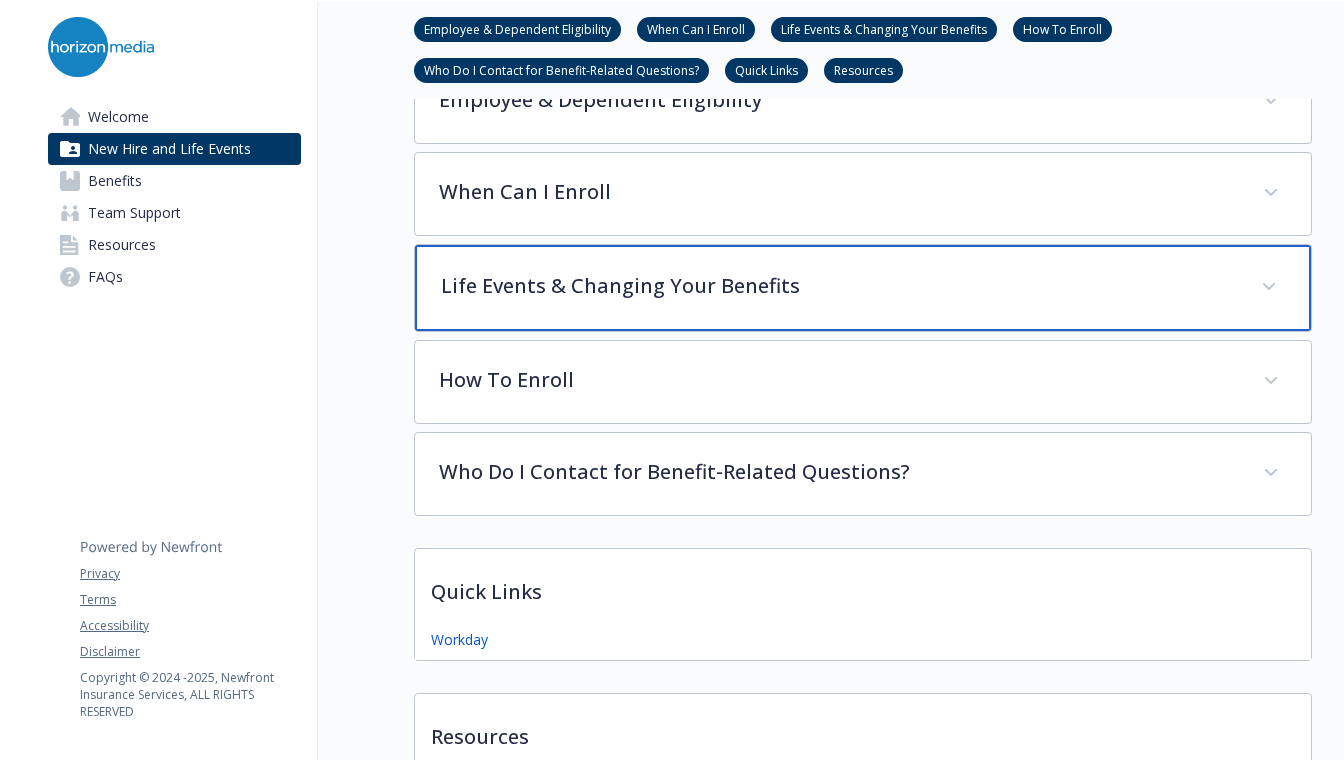 click on "Life Events & Changing Your Benefits" at bounding box center [863, 288] 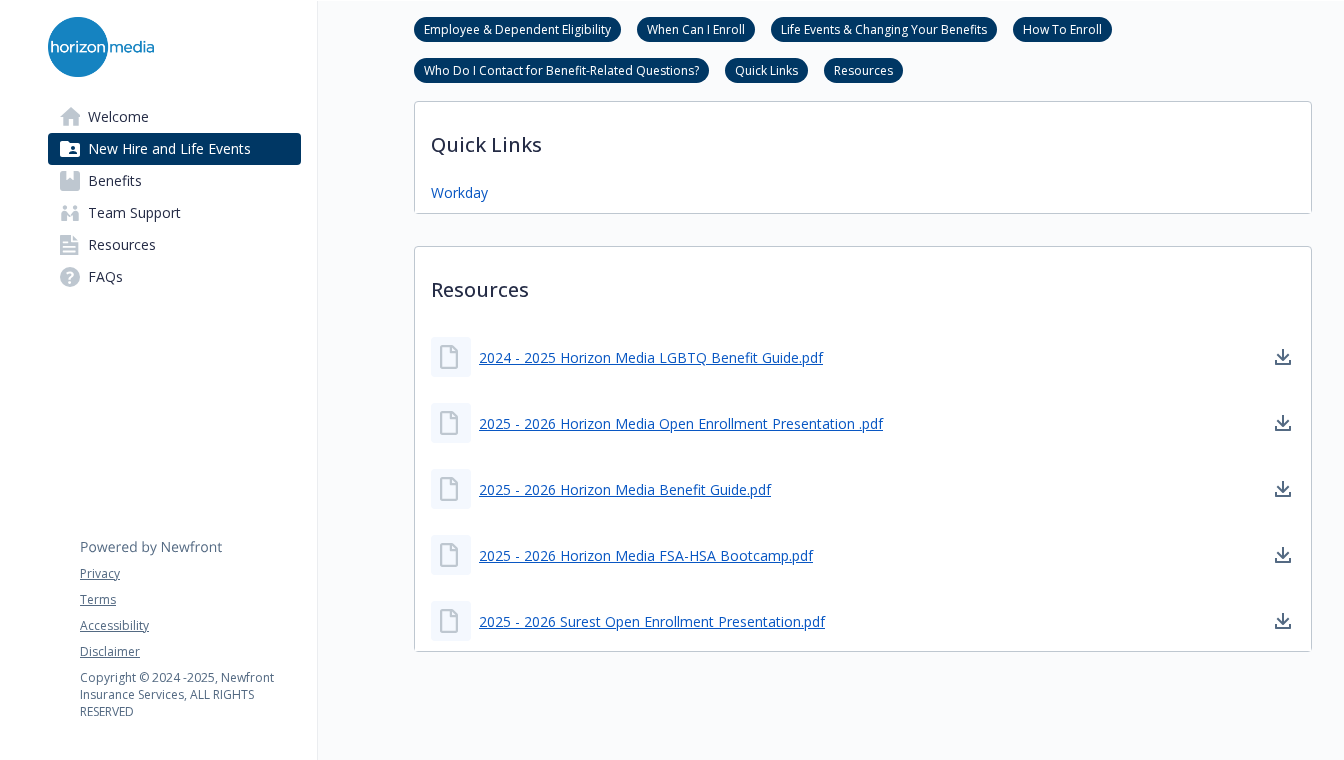 scroll, scrollTop: 2484, scrollLeft: 0, axis: vertical 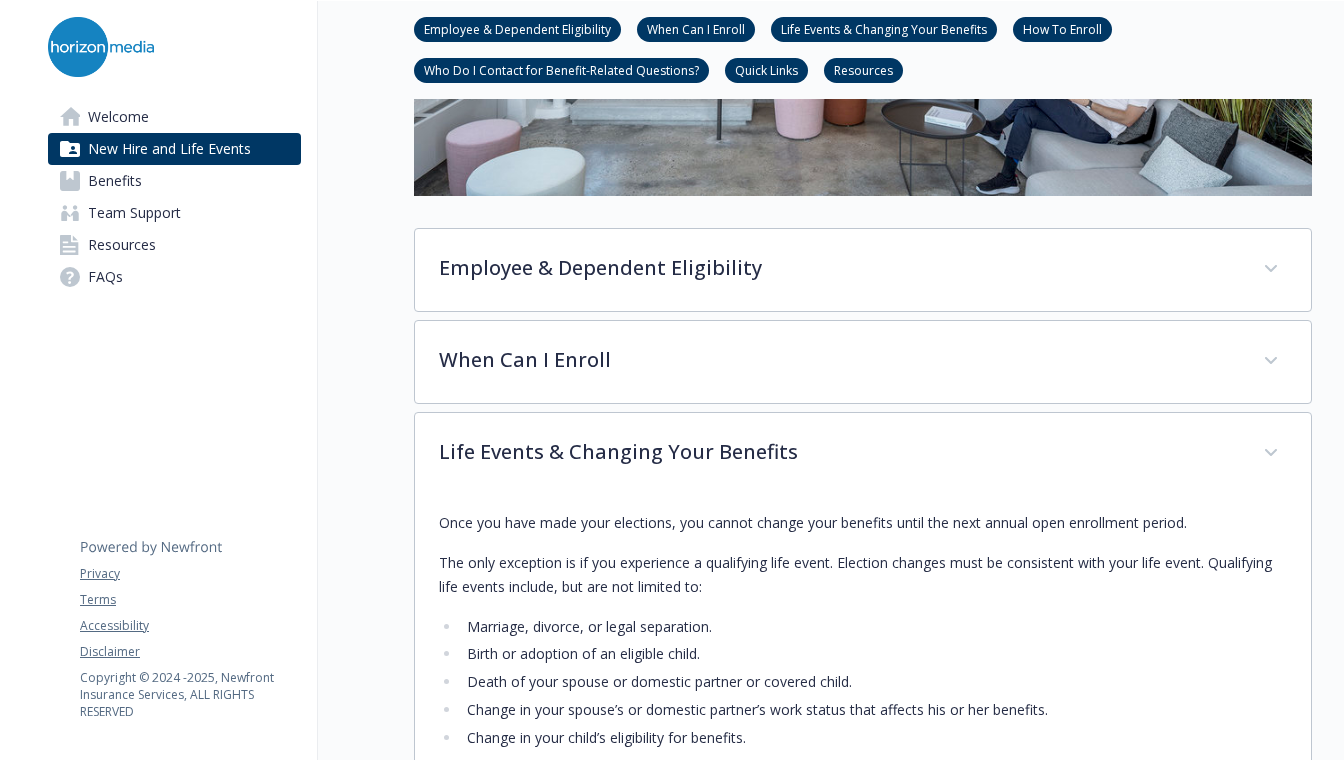 click on "Team Support" at bounding box center (174, 213) 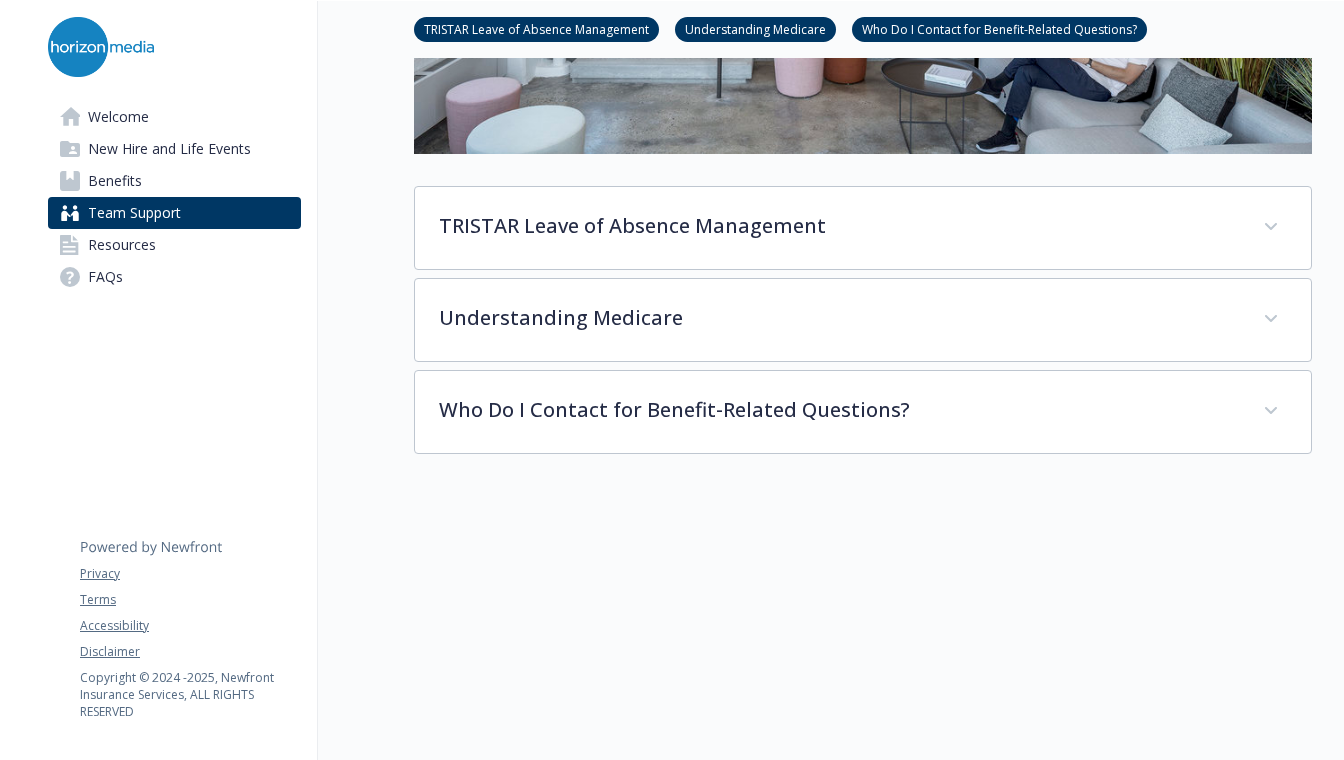 scroll, scrollTop: 538, scrollLeft: 0, axis: vertical 